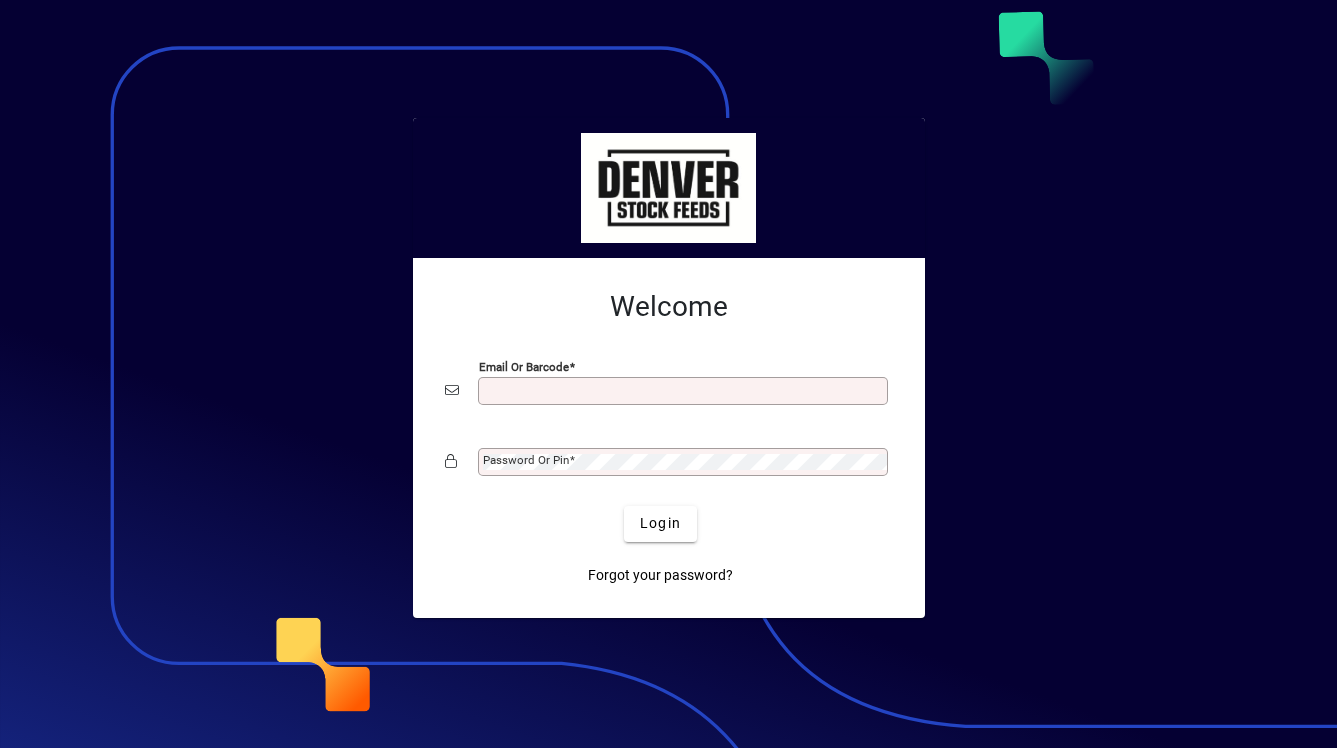 scroll, scrollTop: 0, scrollLeft: 0, axis: both 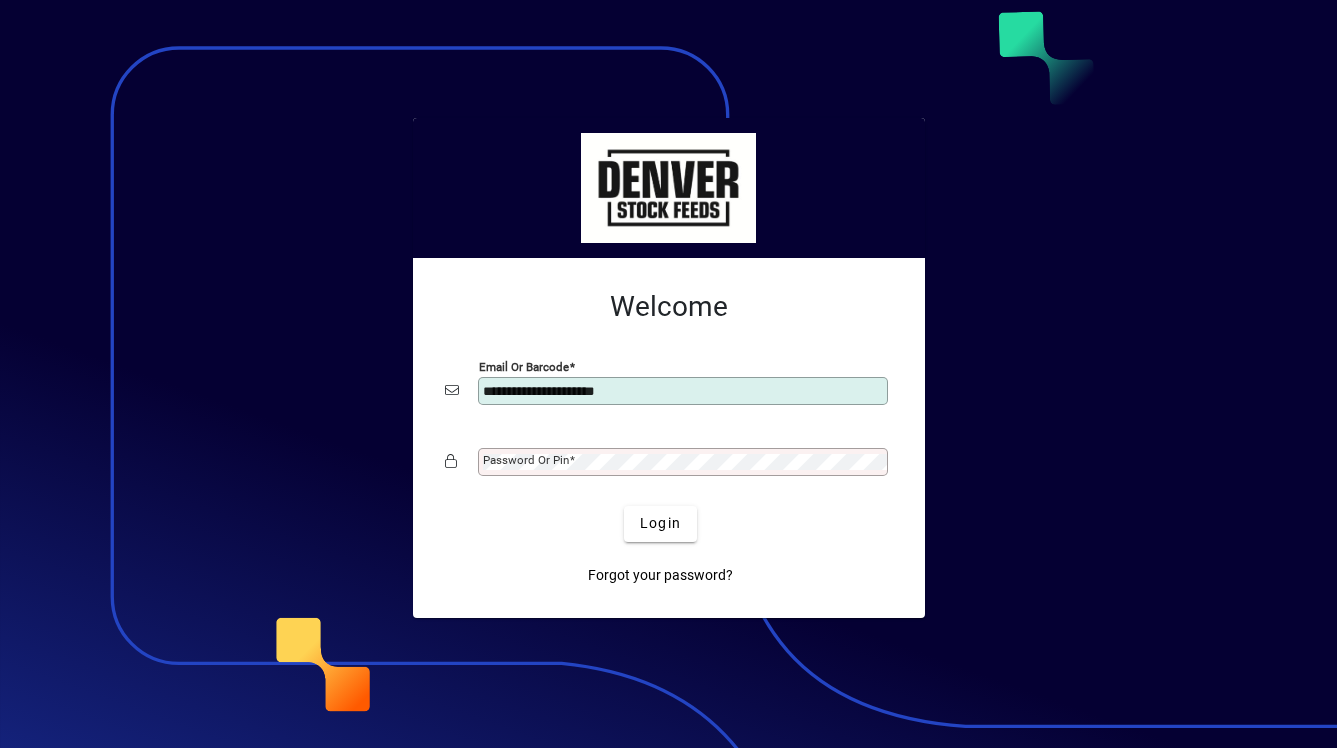 type on "**********" 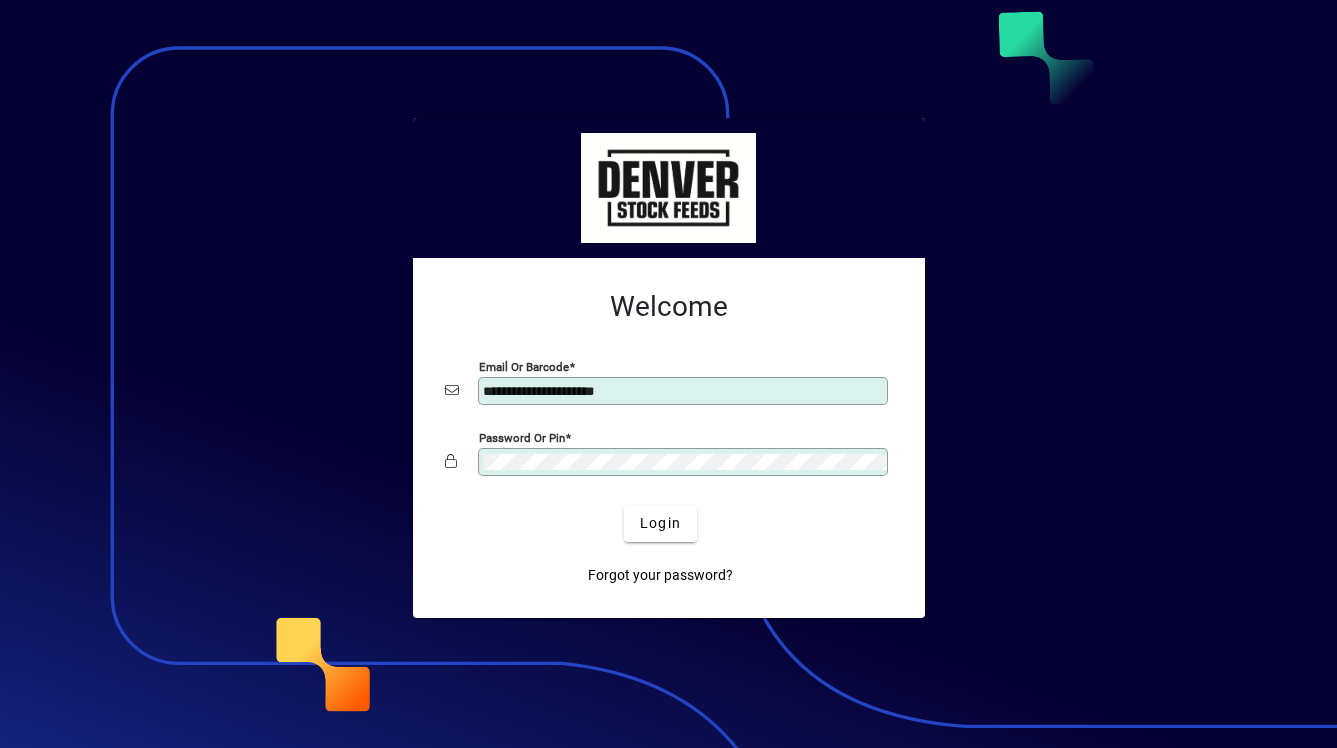 click on "Login" 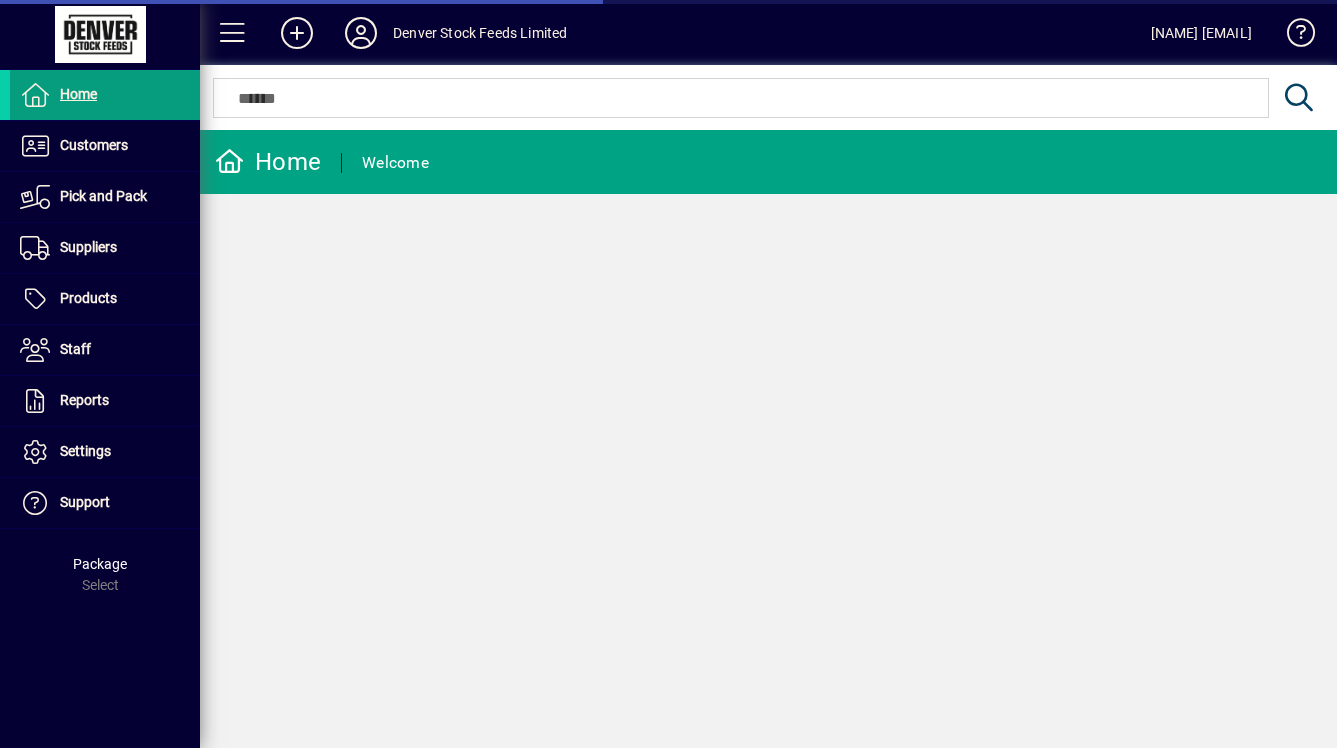 scroll, scrollTop: 0, scrollLeft: 0, axis: both 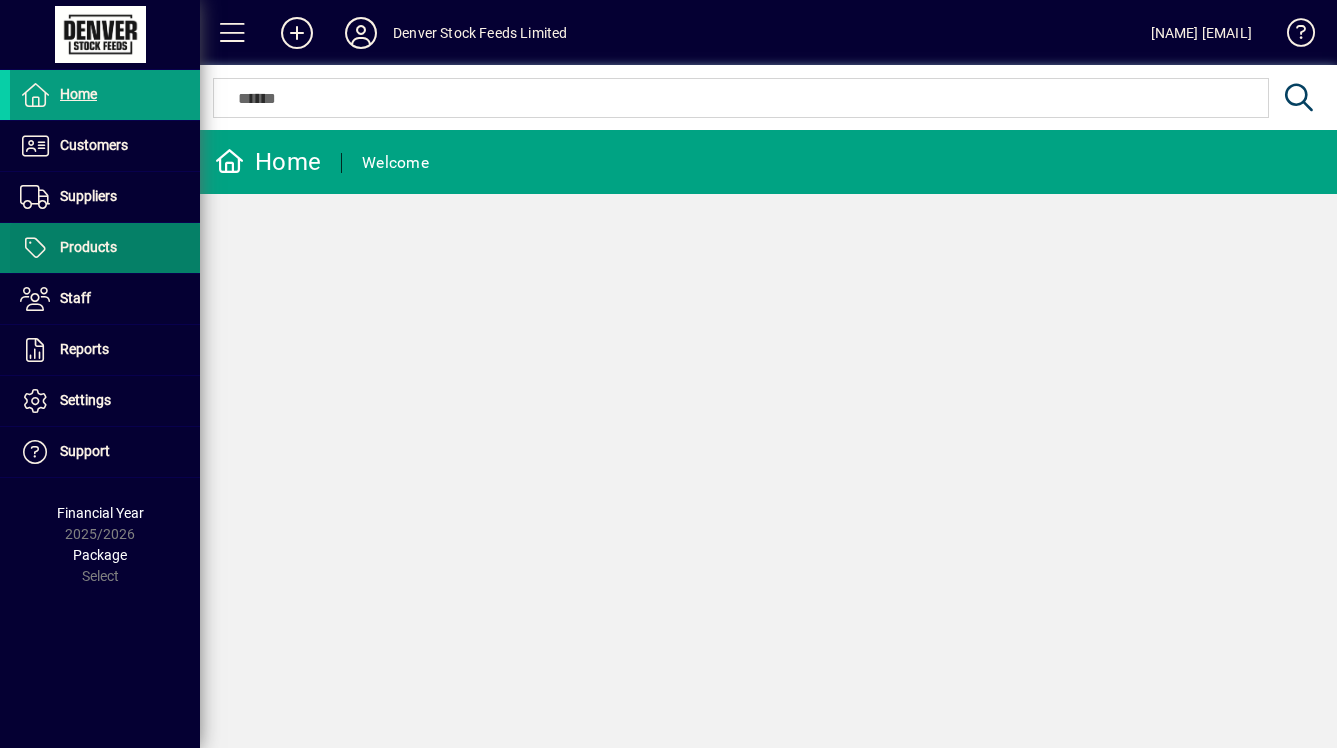 click on "Products" at bounding box center (63, 248) 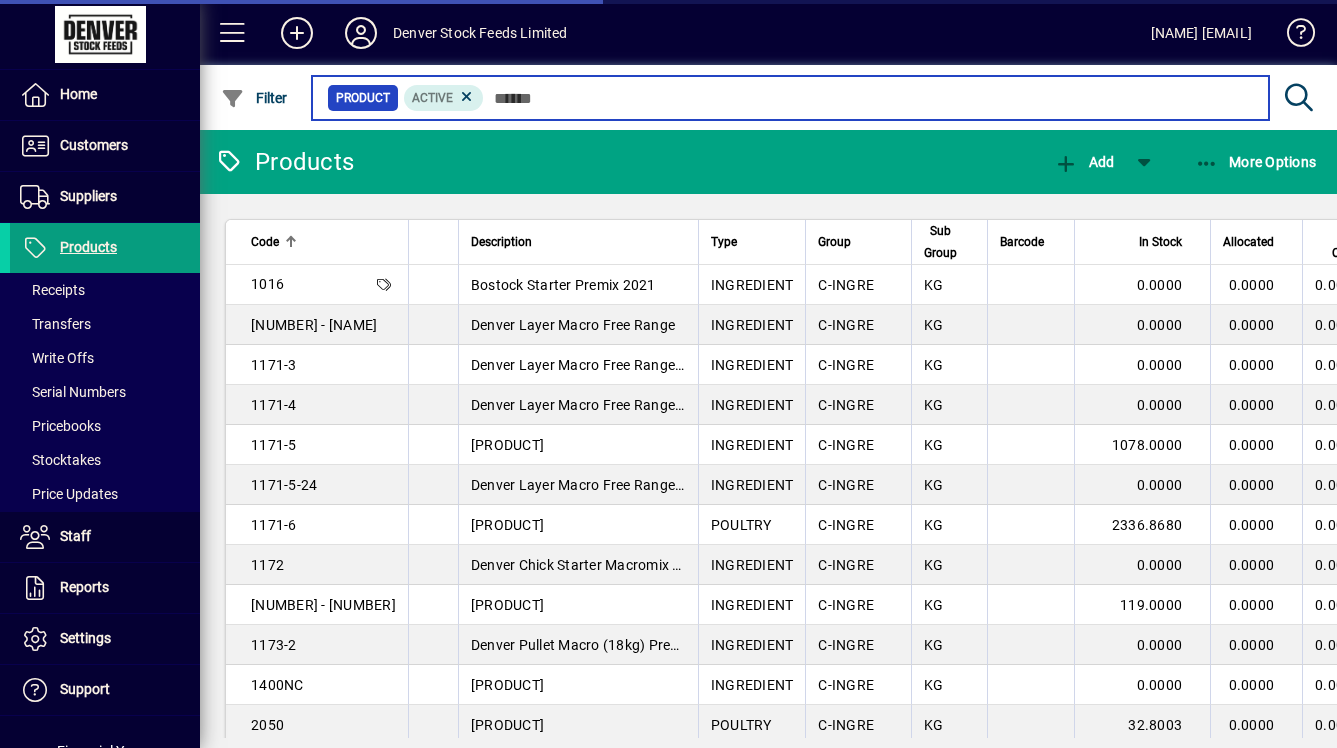 click at bounding box center [868, 98] 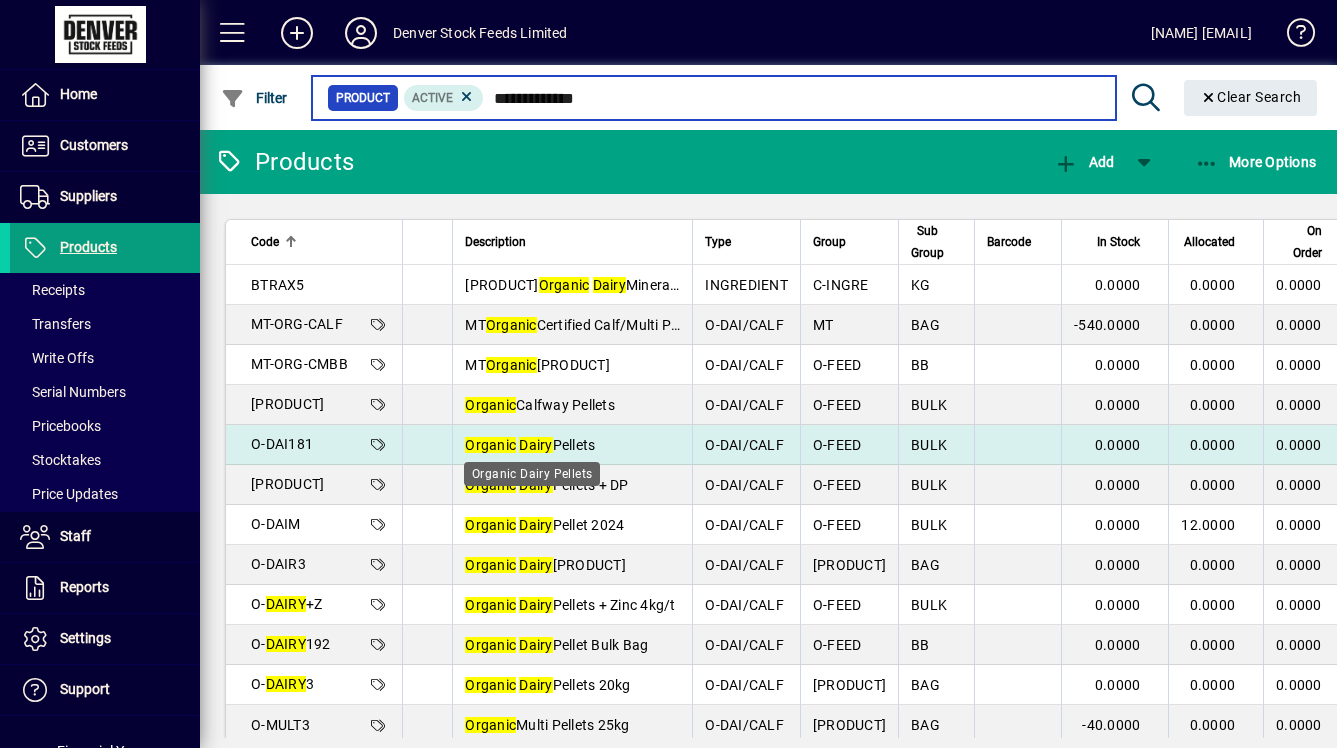 type on "**********" 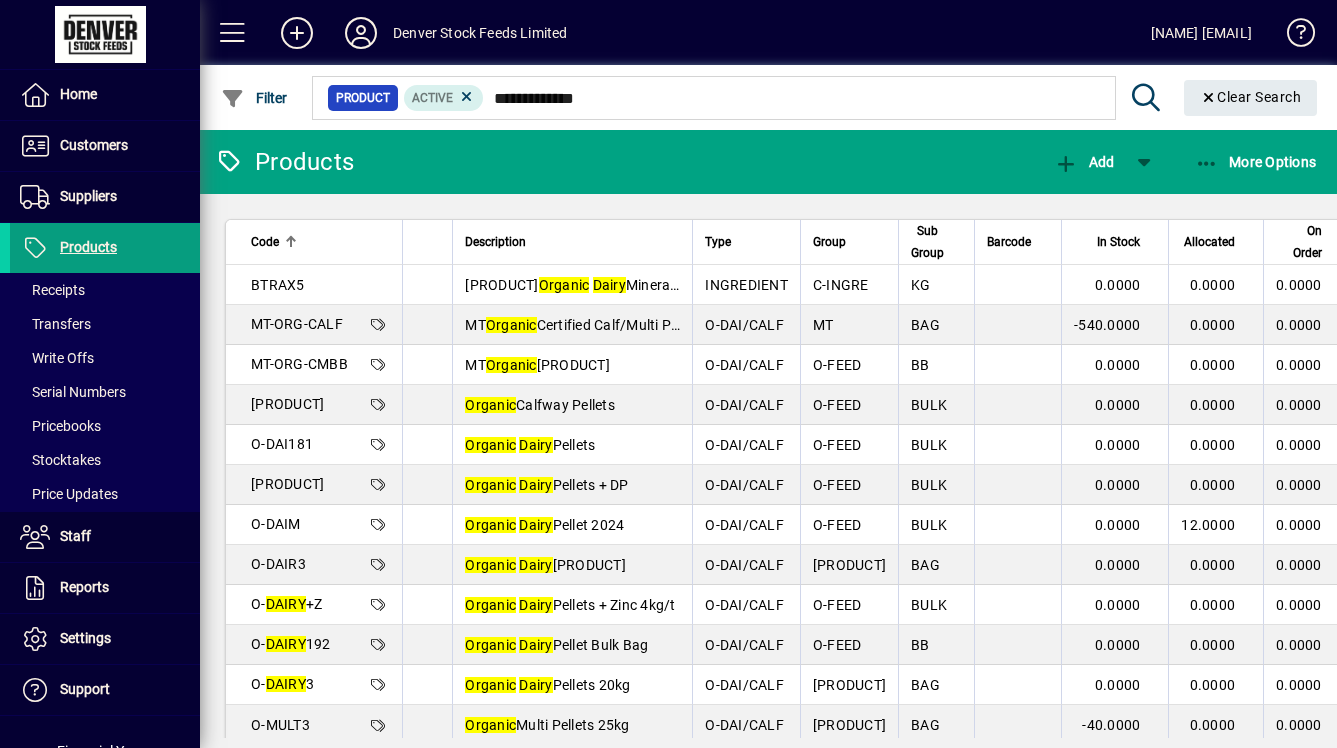 drag, startPoint x: 520, startPoint y: 449, endPoint x: 471, endPoint y: 445, distance: 49.162994 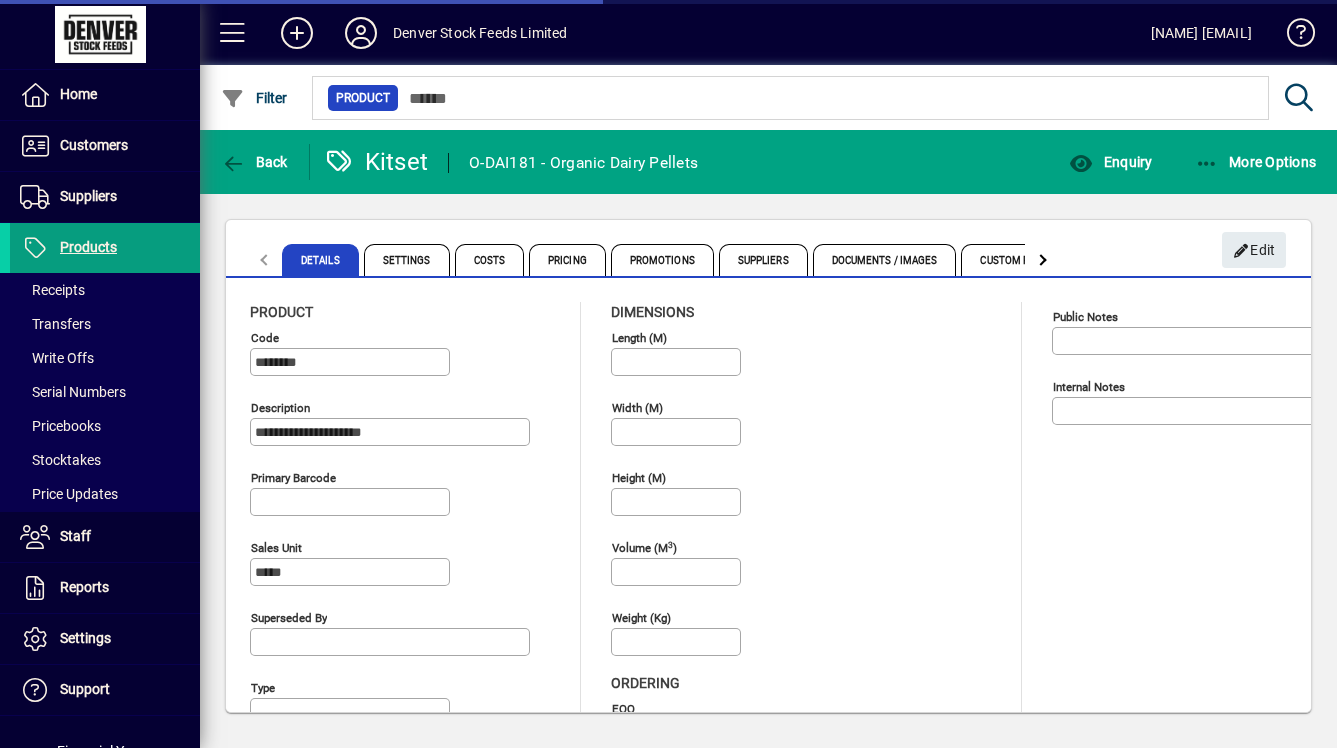 type on "**********" 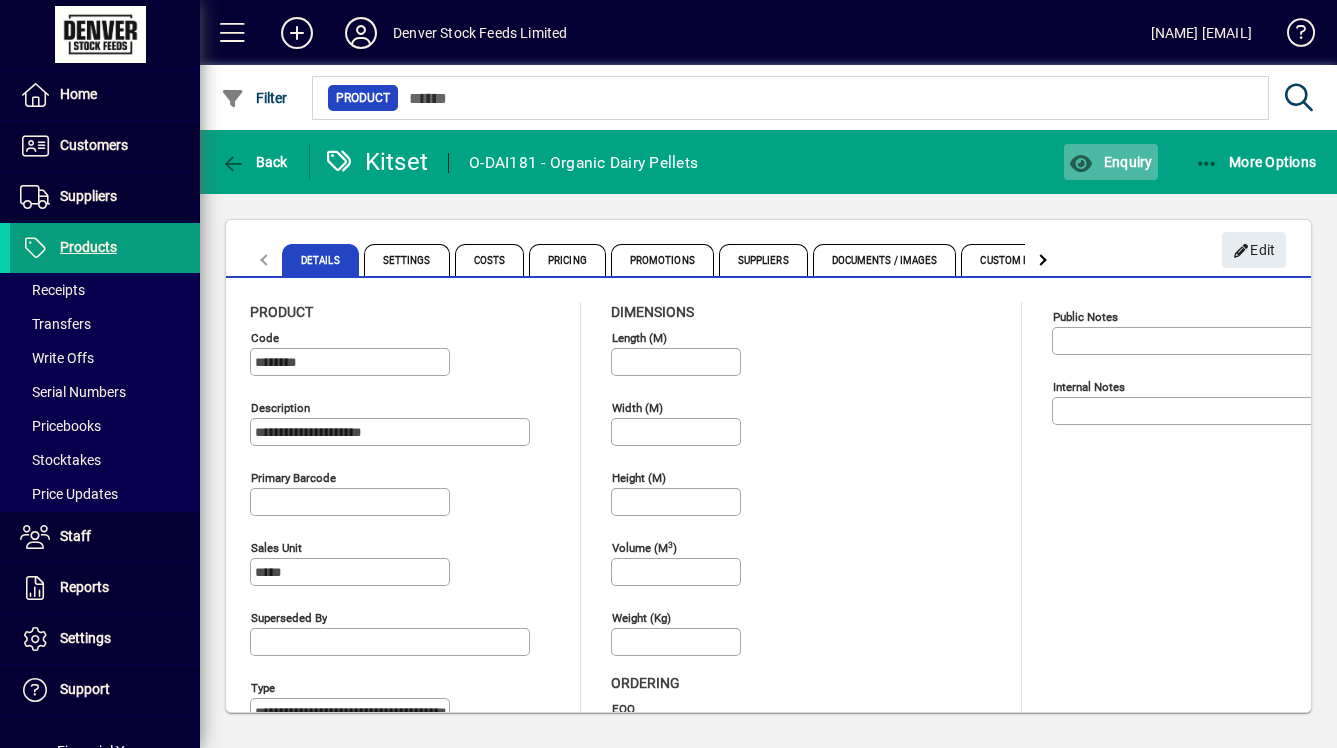 click on "Enquiry" 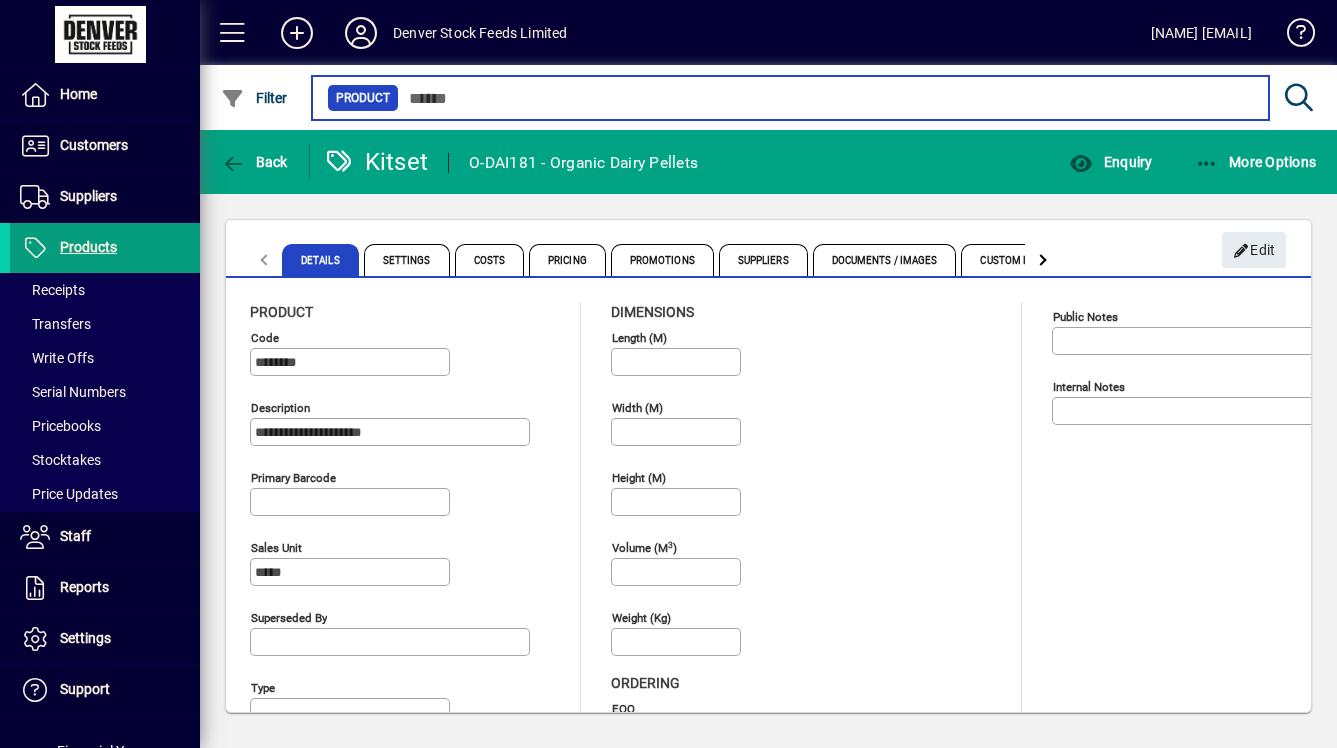 type on "**********" 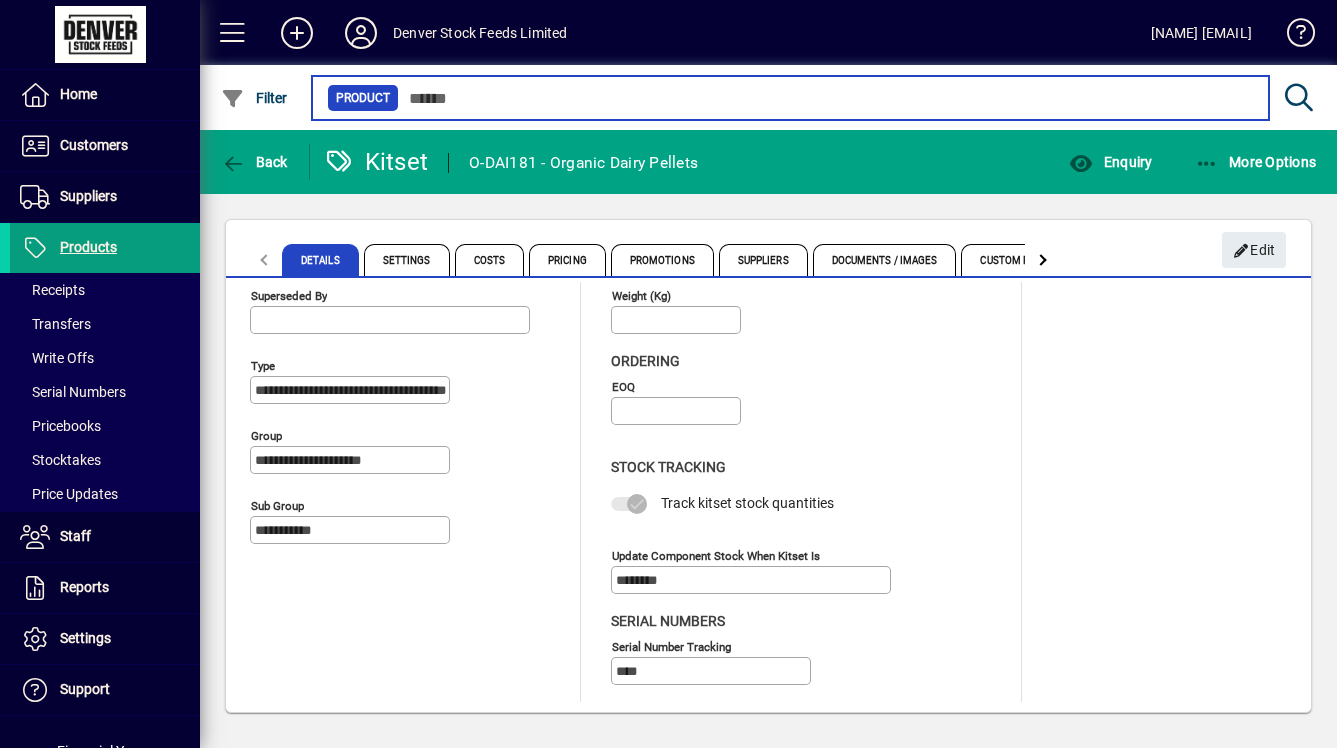 scroll, scrollTop: 0, scrollLeft: 0, axis: both 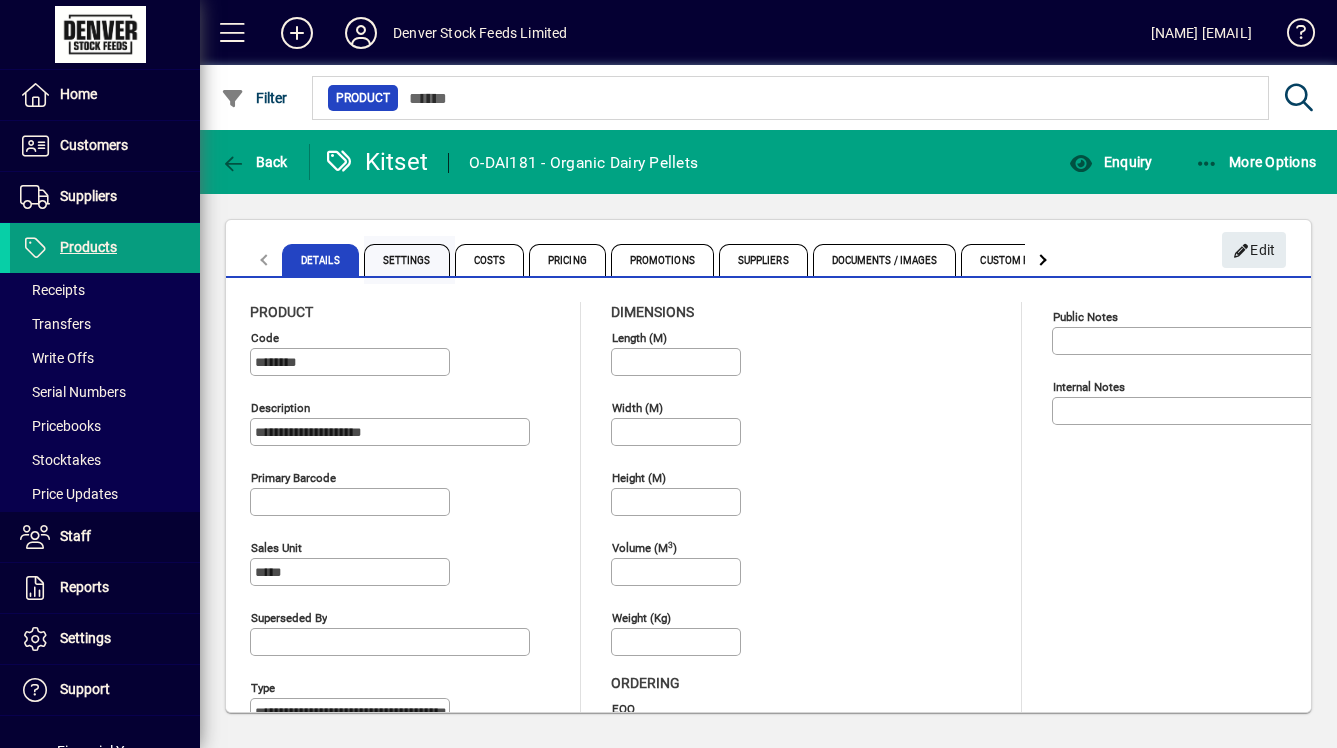 click on "Settings" at bounding box center (407, 260) 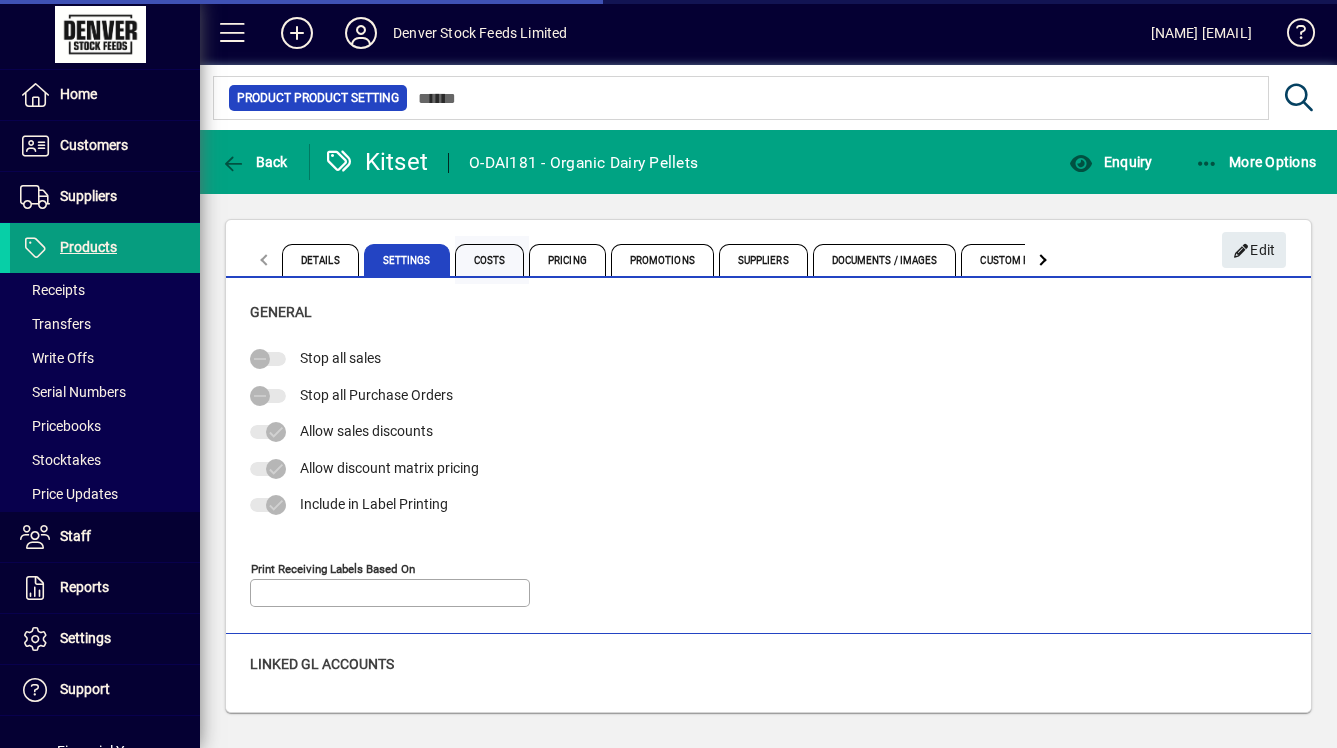type on "**********" 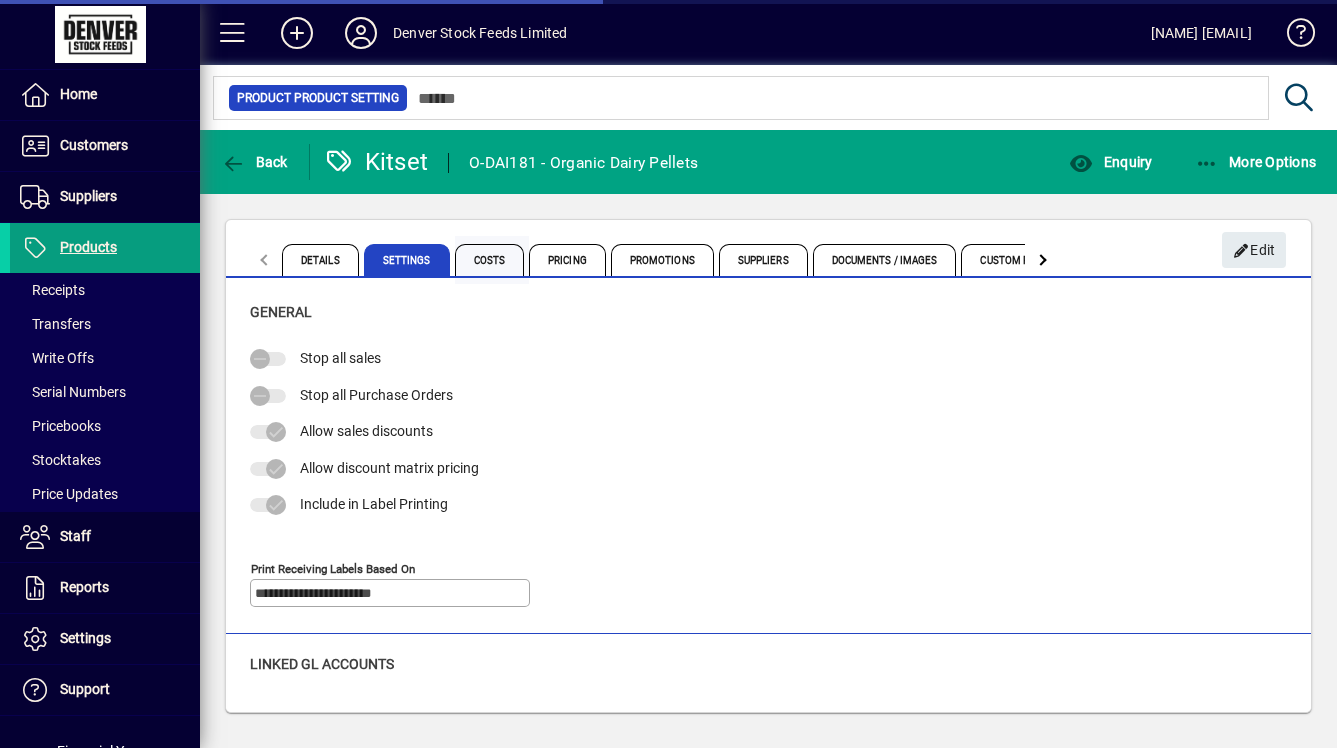 type on "**********" 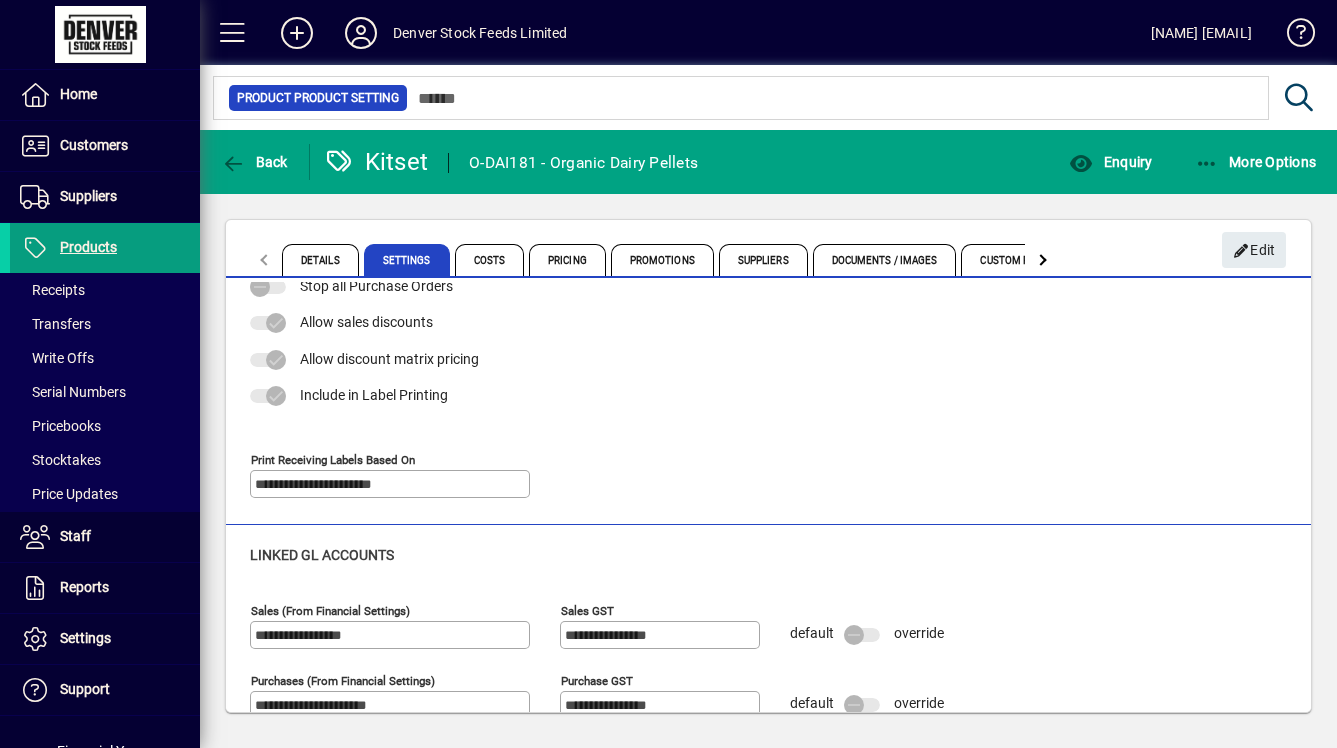 scroll, scrollTop: 213, scrollLeft: 0, axis: vertical 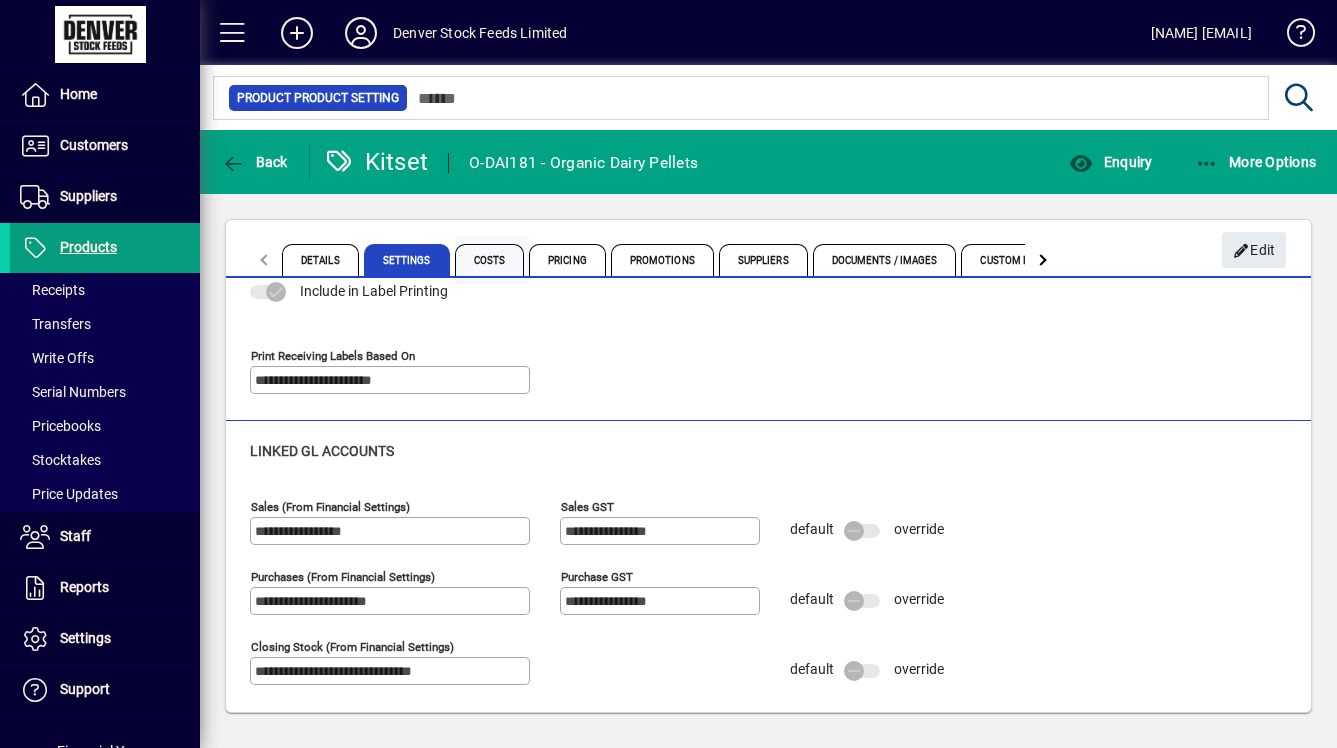 click on "Costs" at bounding box center [490, 260] 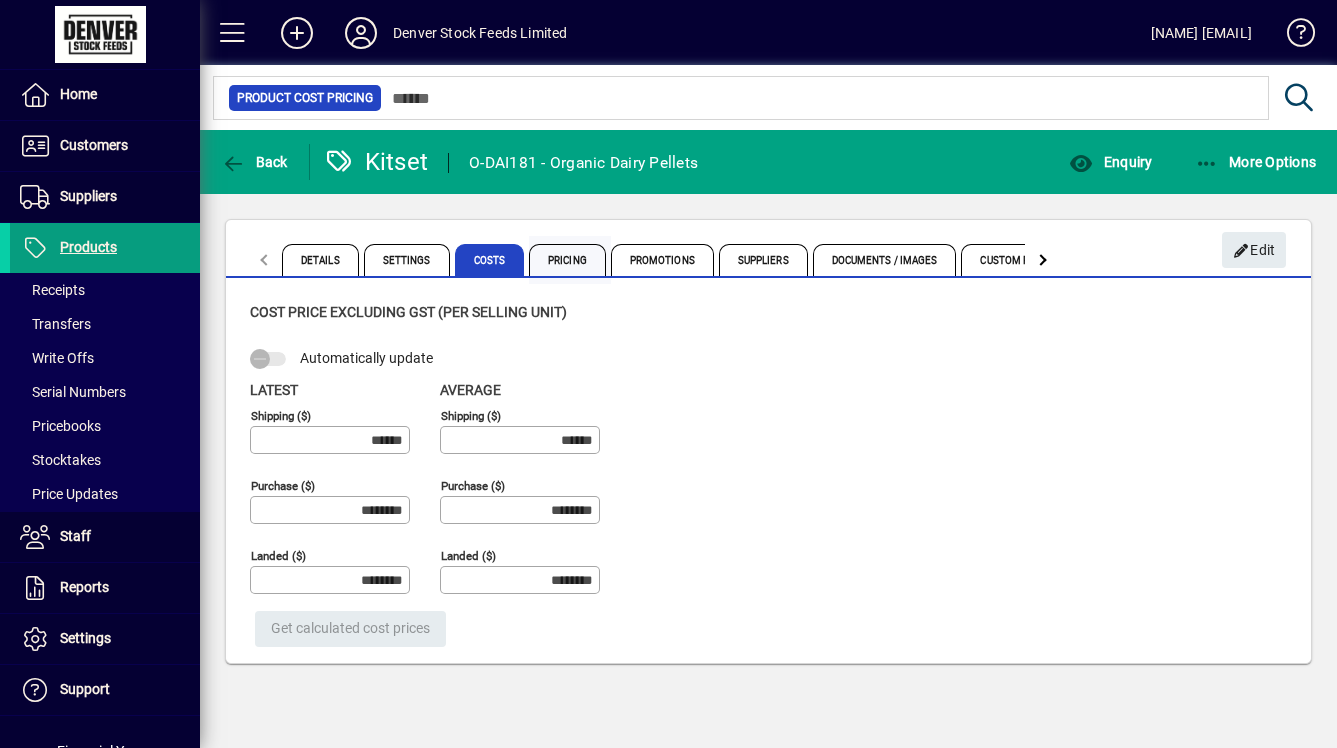click on "Pricing" at bounding box center [567, 260] 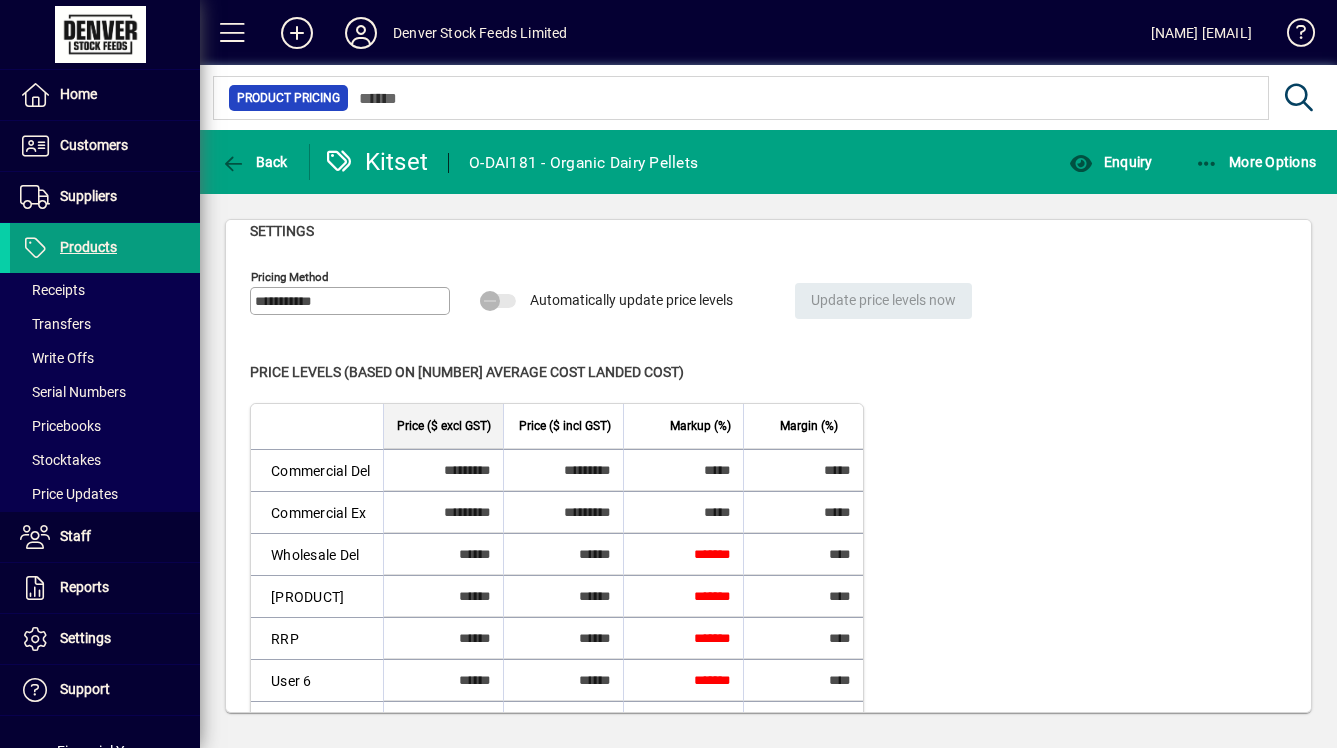 scroll, scrollTop: 0, scrollLeft: 0, axis: both 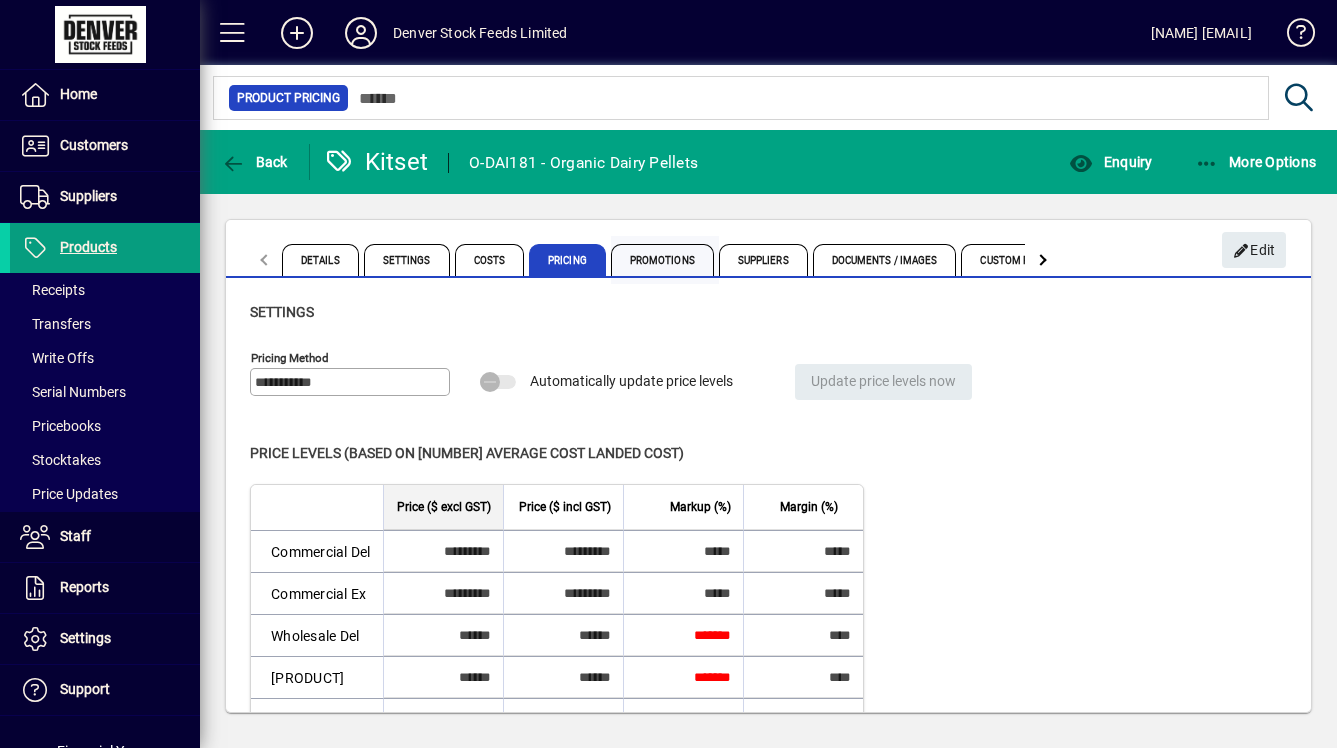 click on "Promotions" at bounding box center (662, 260) 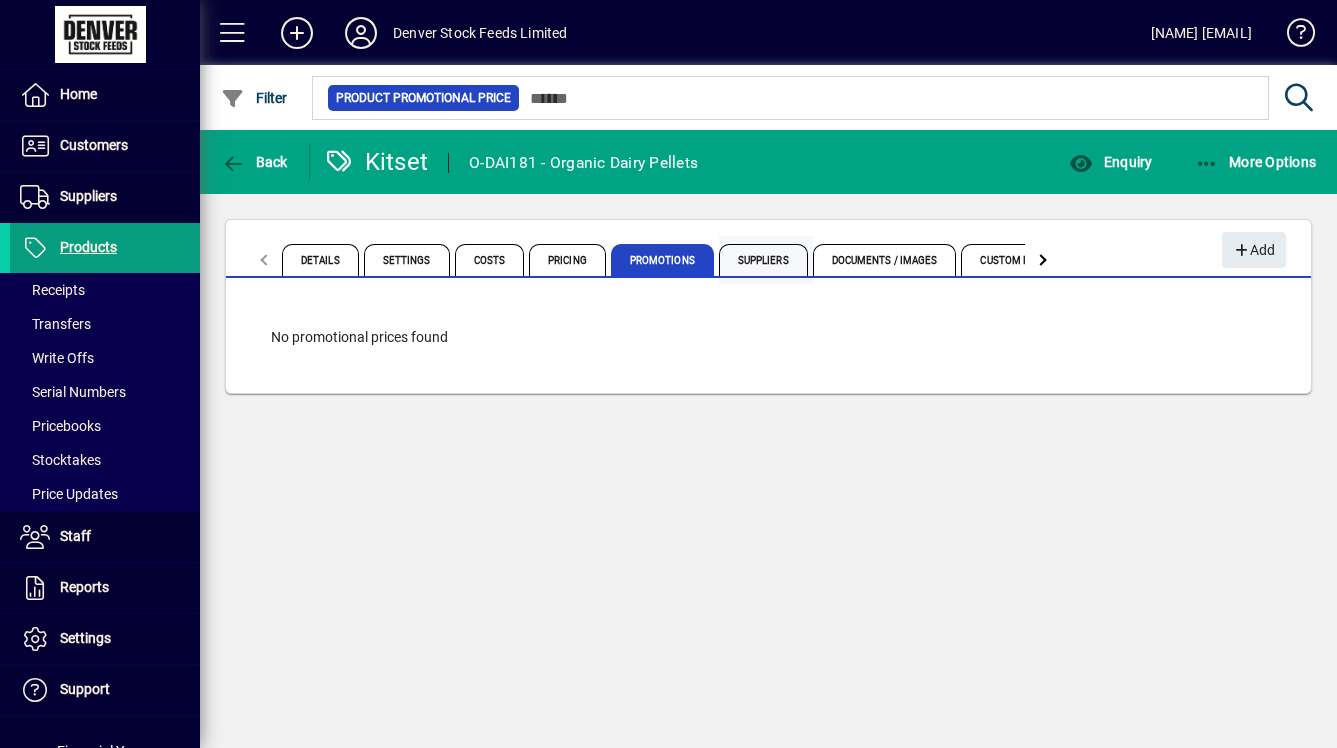 click on "Suppliers" at bounding box center [763, 260] 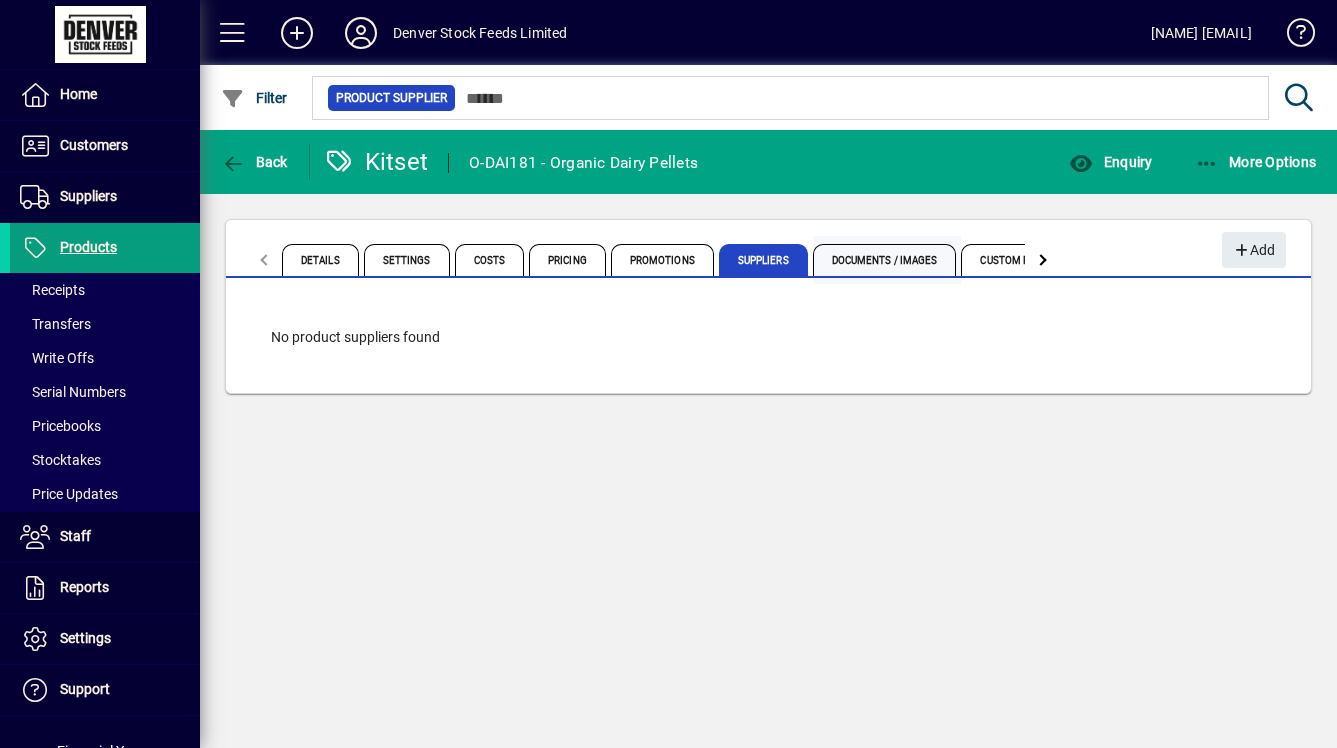 click on "Documents / Images" at bounding box center [885, 260] 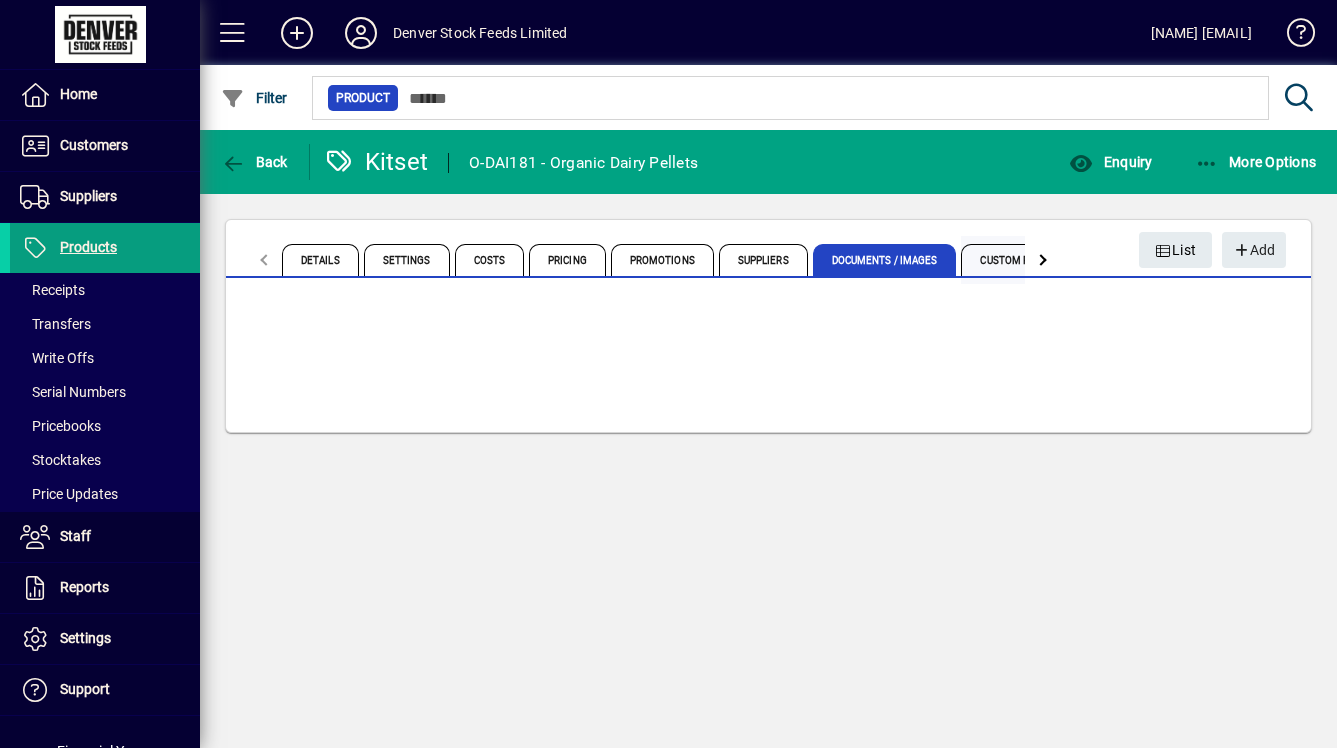 click on "Custom Fields" at bounding box center (1017, 260) 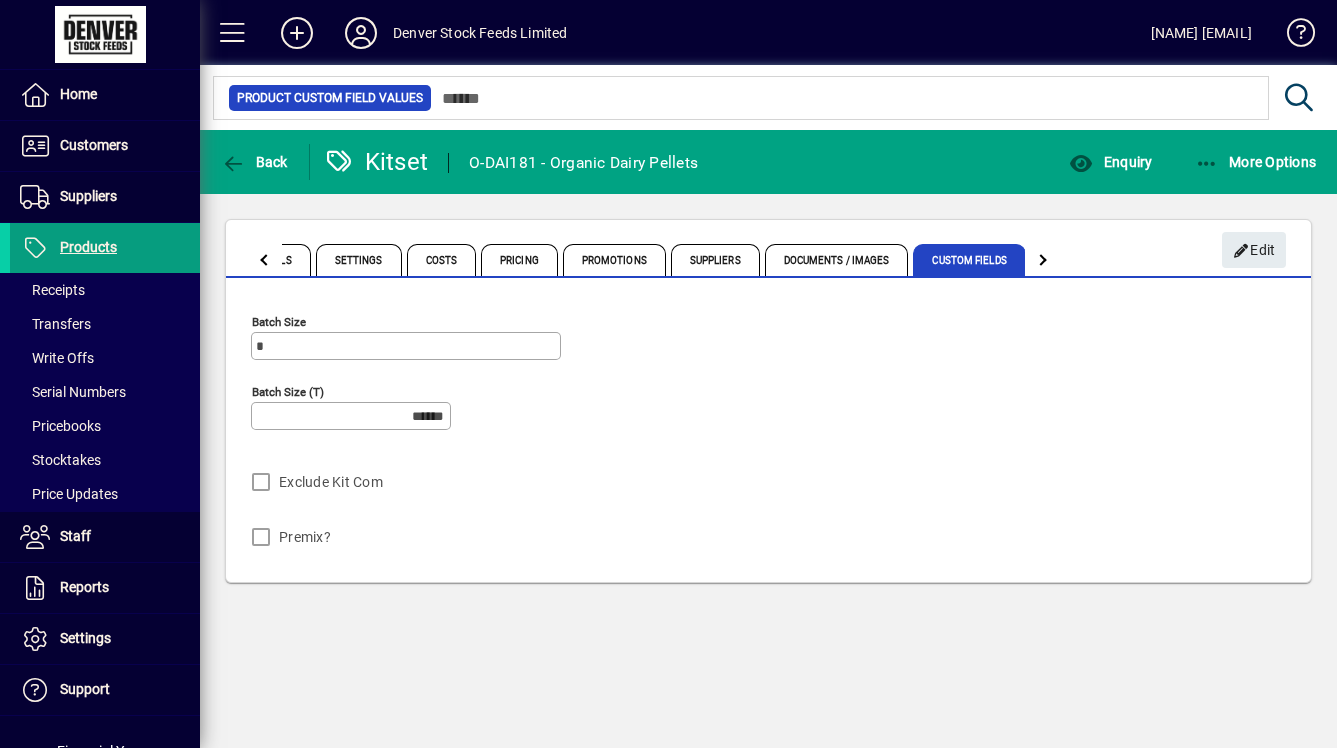 click 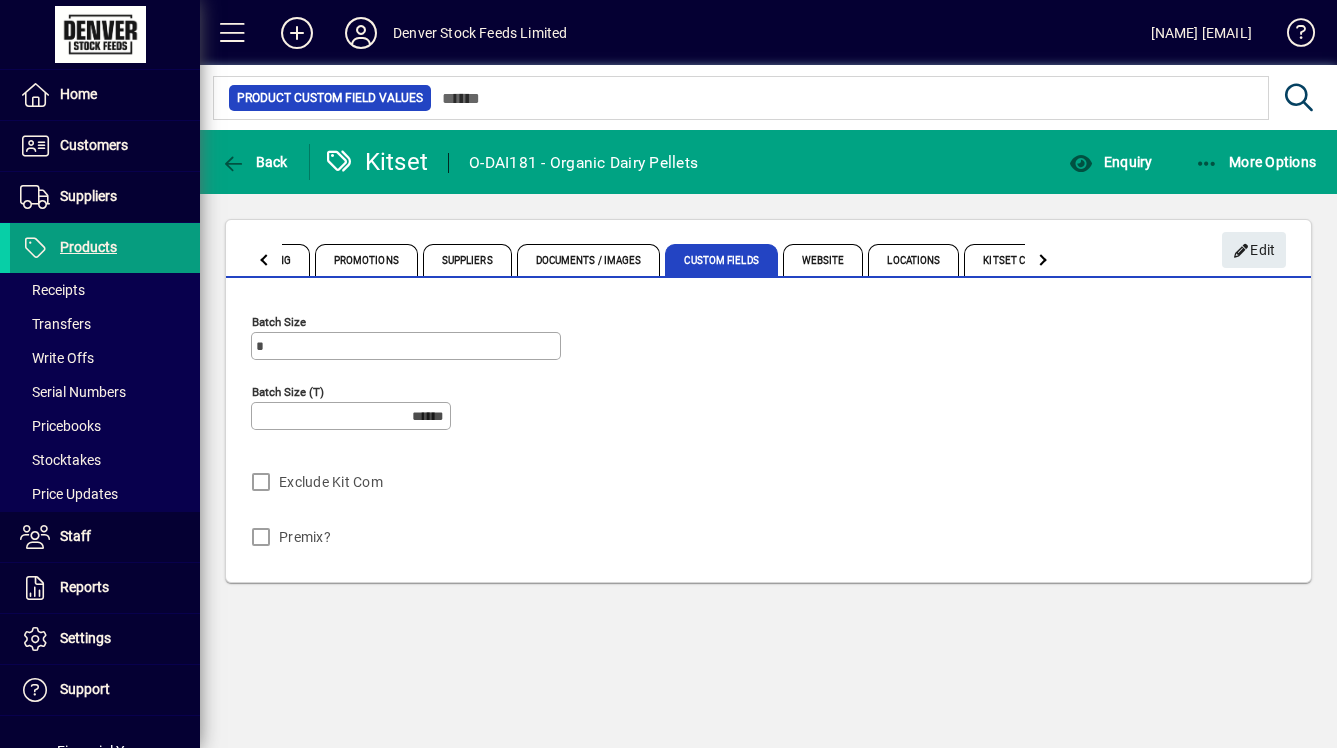 click 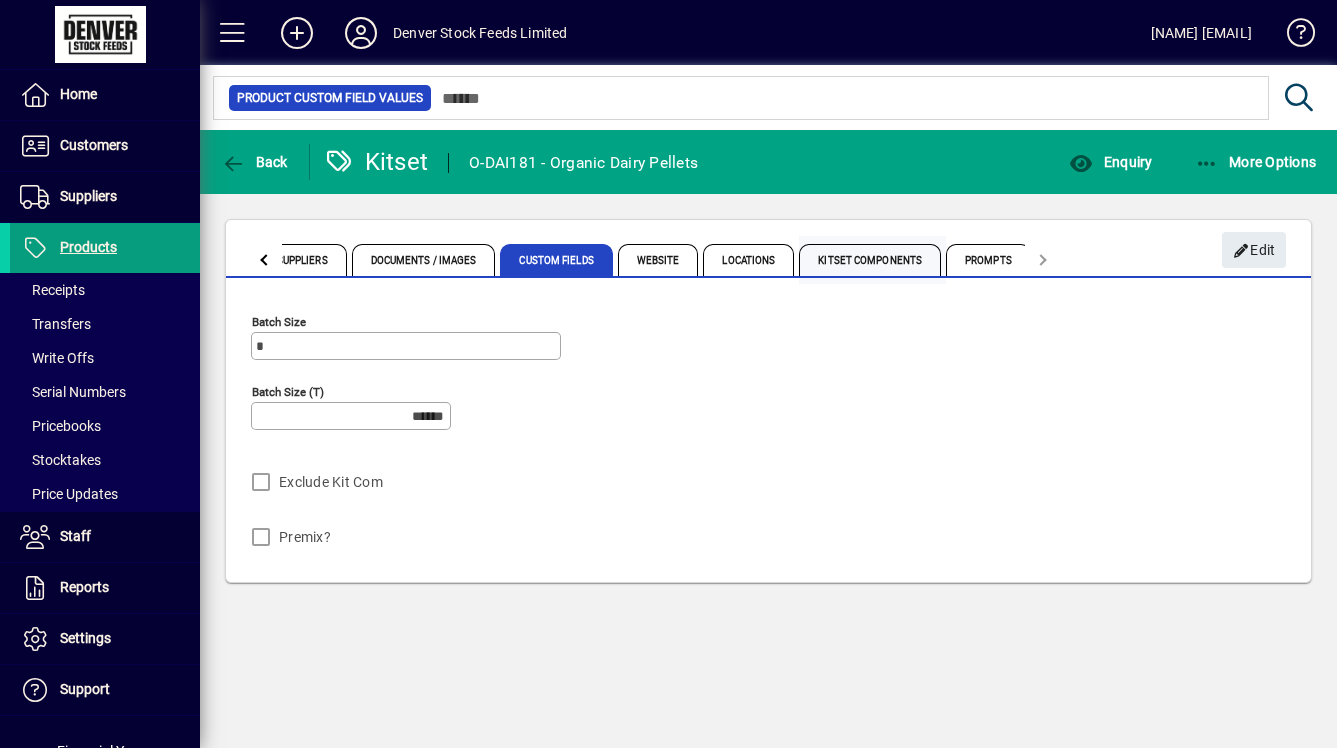 click on "Kitset Components" at bounding box center [870, 260] 